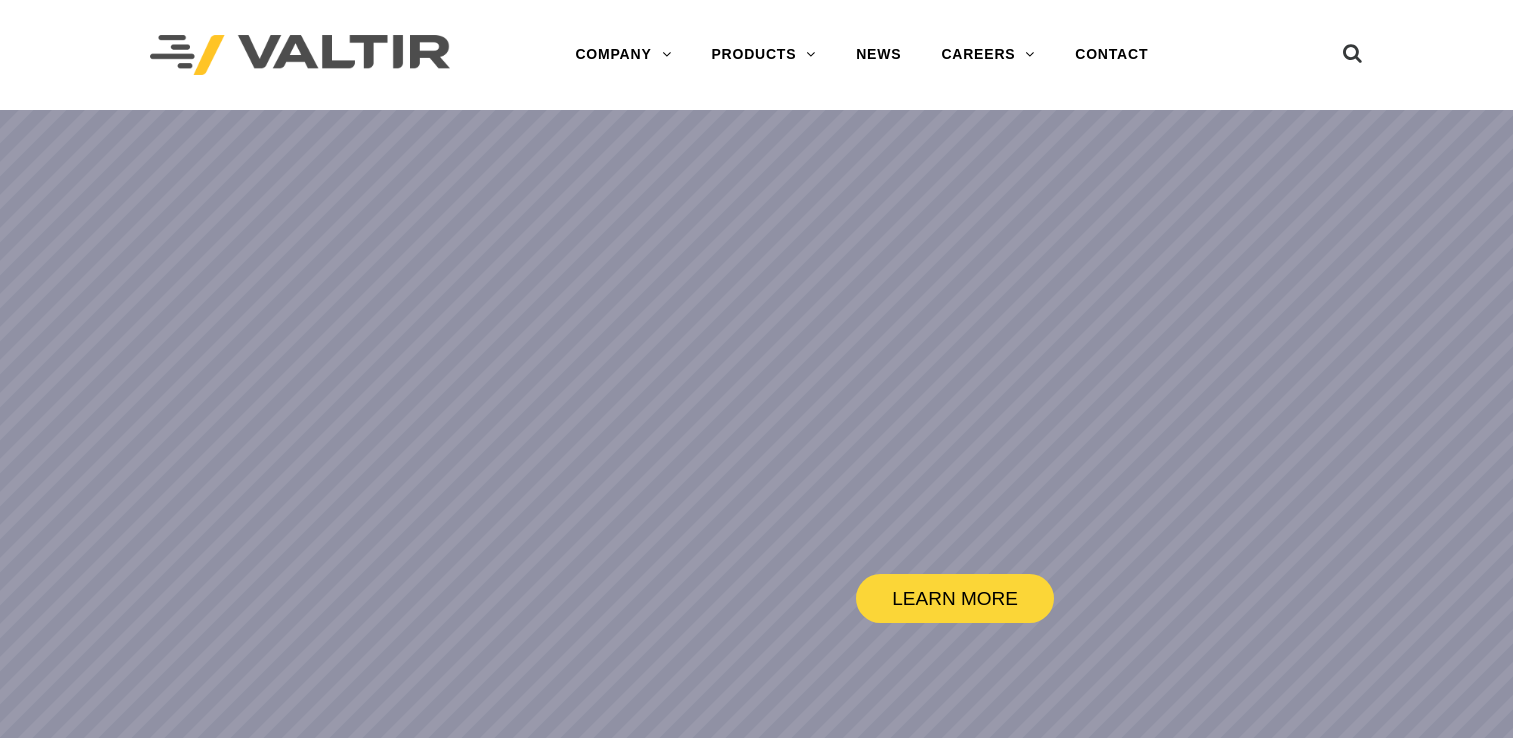 scroll, scrollTop: 0, scrollLeft: 0, axis: both 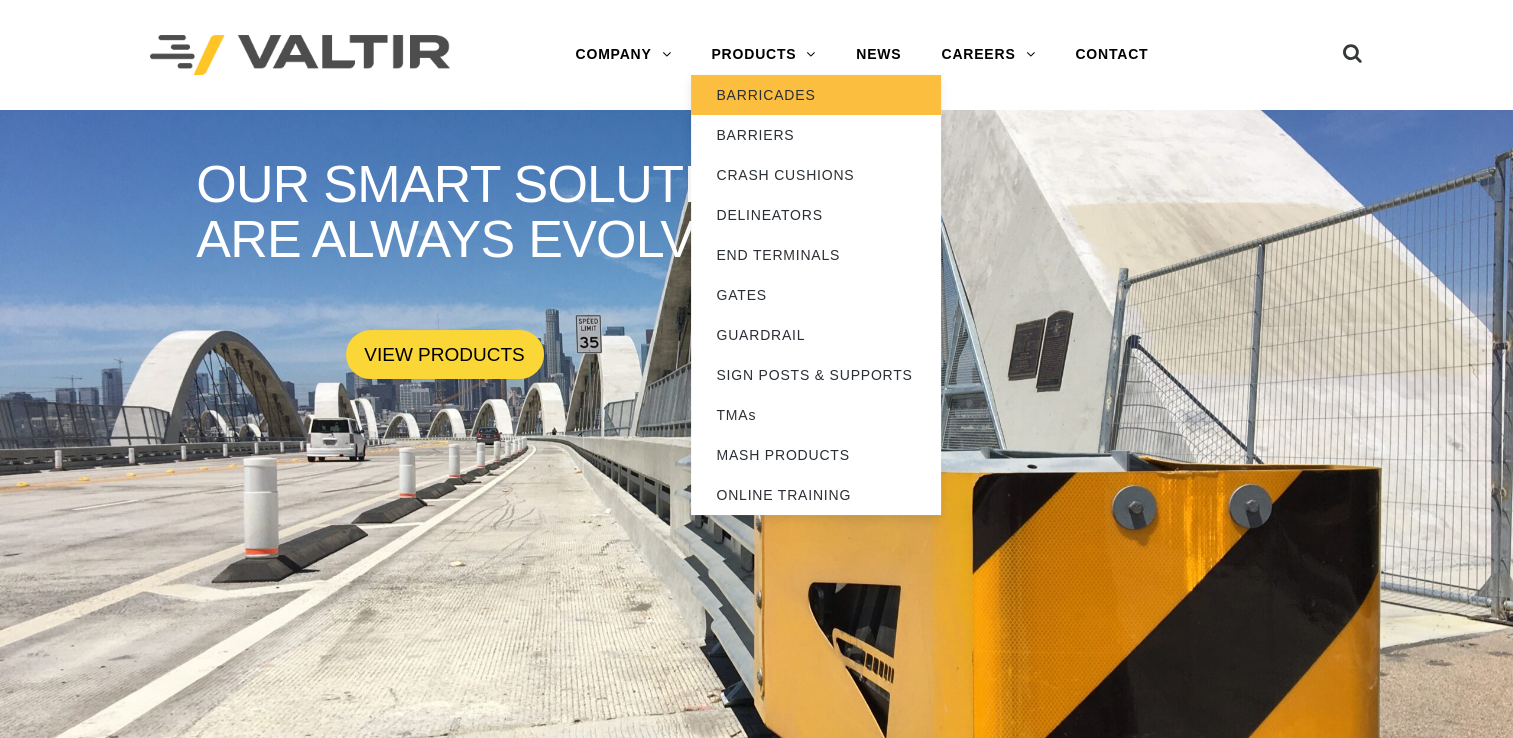 click on "BARRICADES" at bounding box center (816, 95) 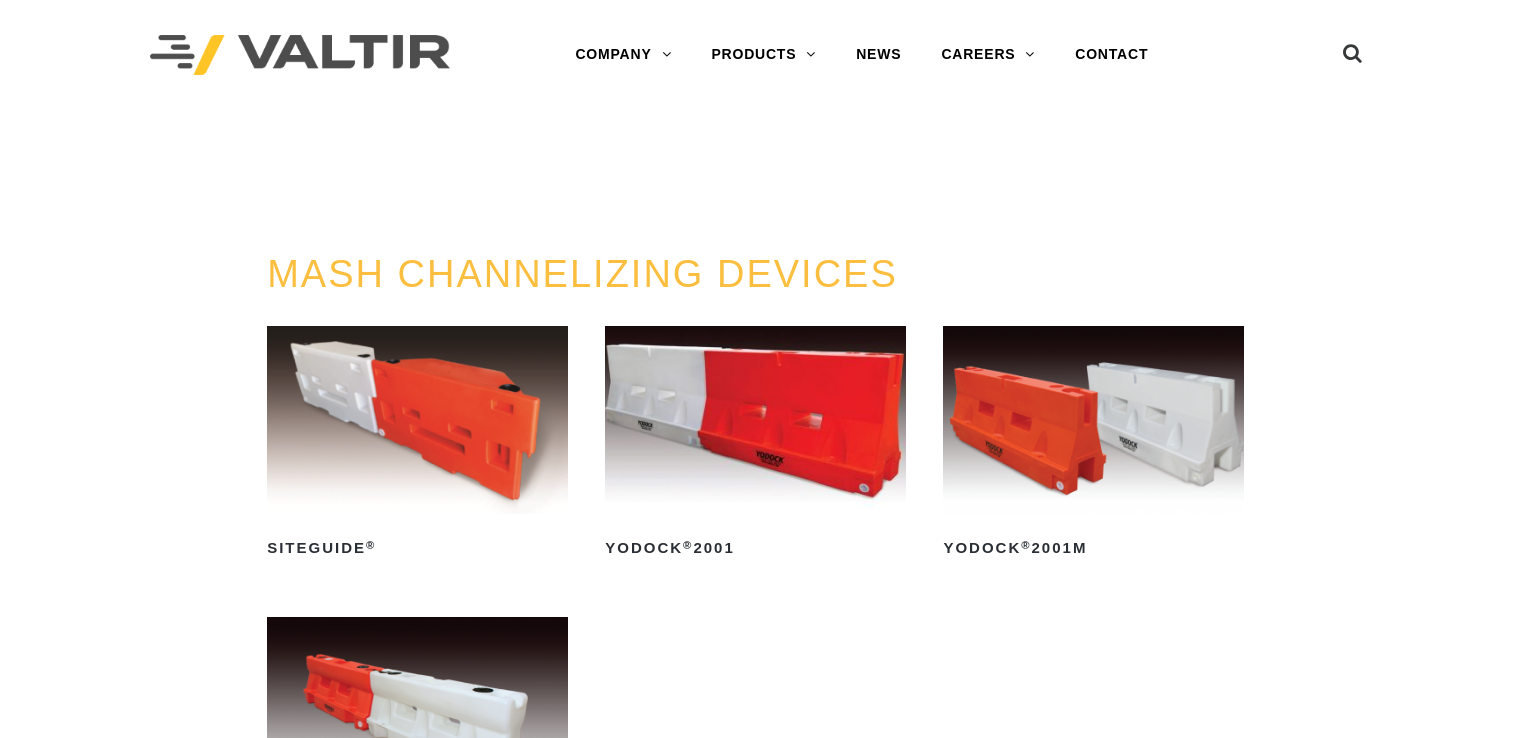 scroll, scrollTop: 0, scrollLeft: 0, axis: both 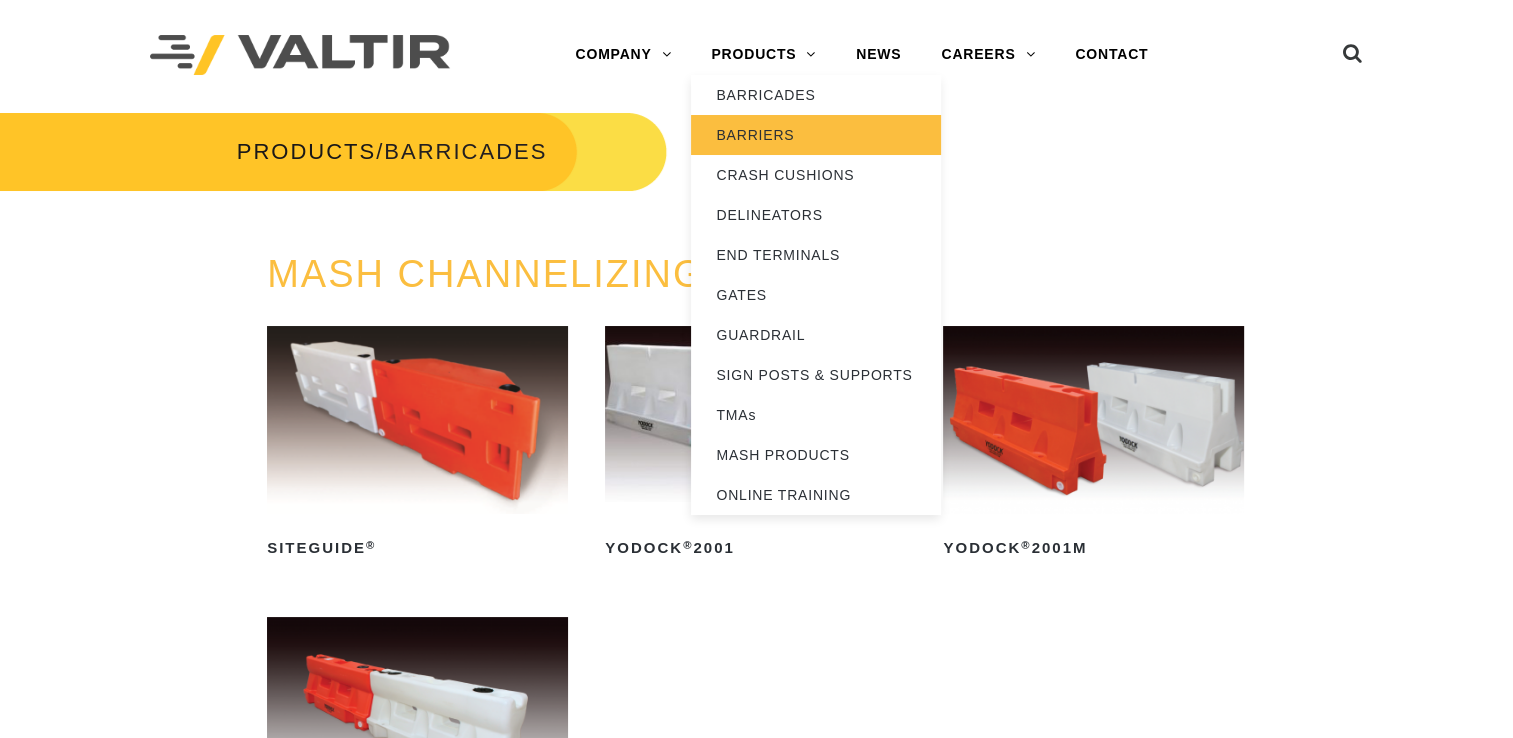 click on "BARRIERS" at bounding box center (816, 135) 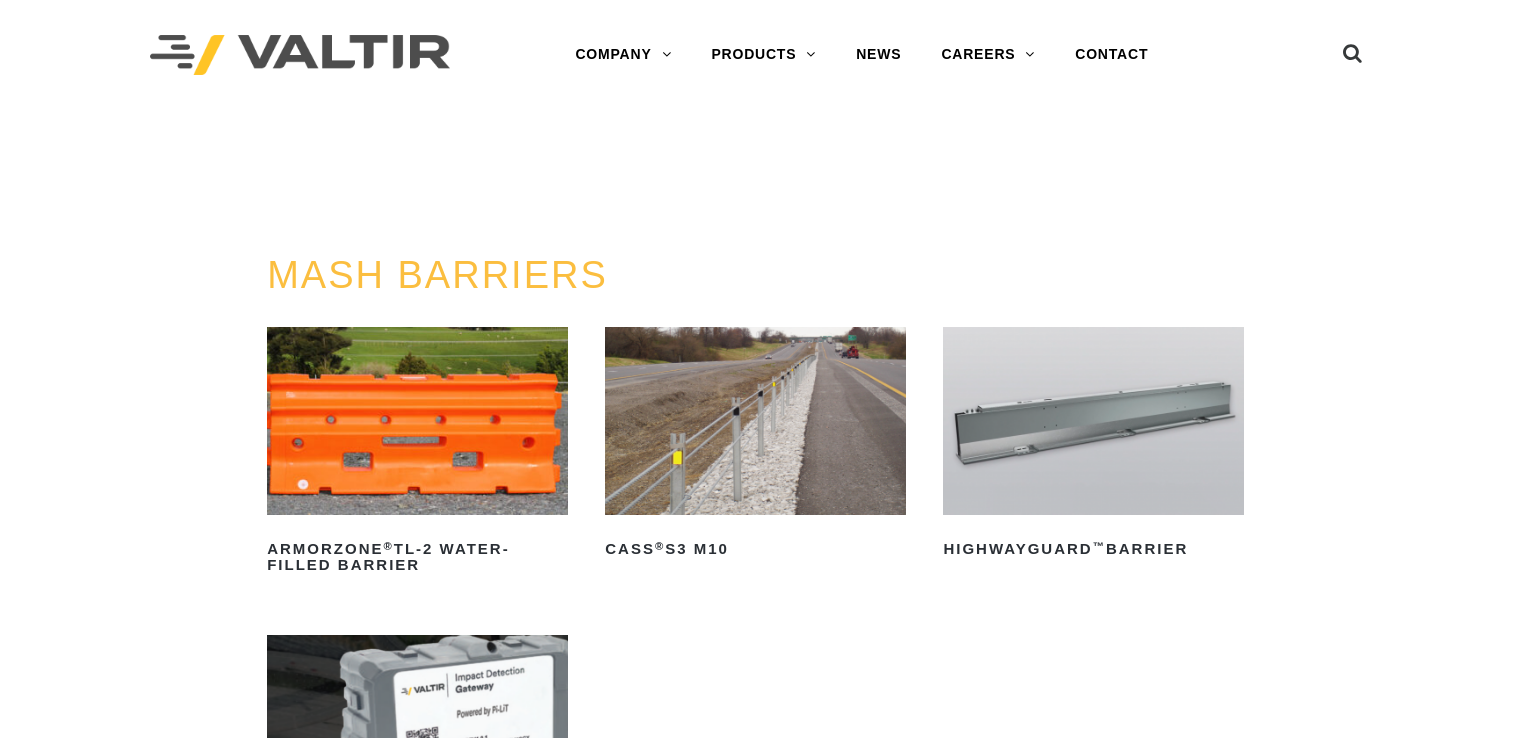 scroll, scrollTop: 0, scrollLeft: 0, axis: both 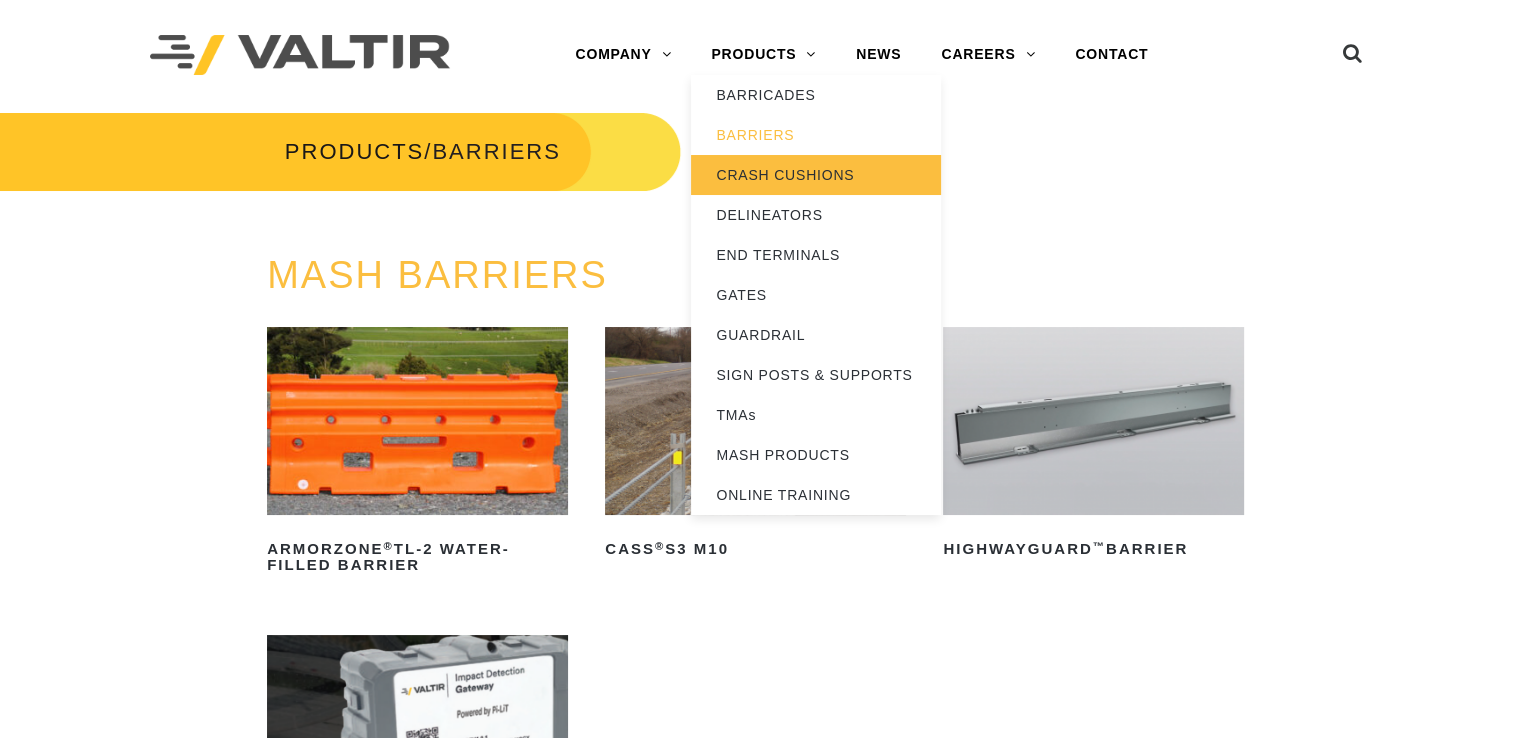 click on "CRASH CUSHIONS" at bounding box center [816, 175] 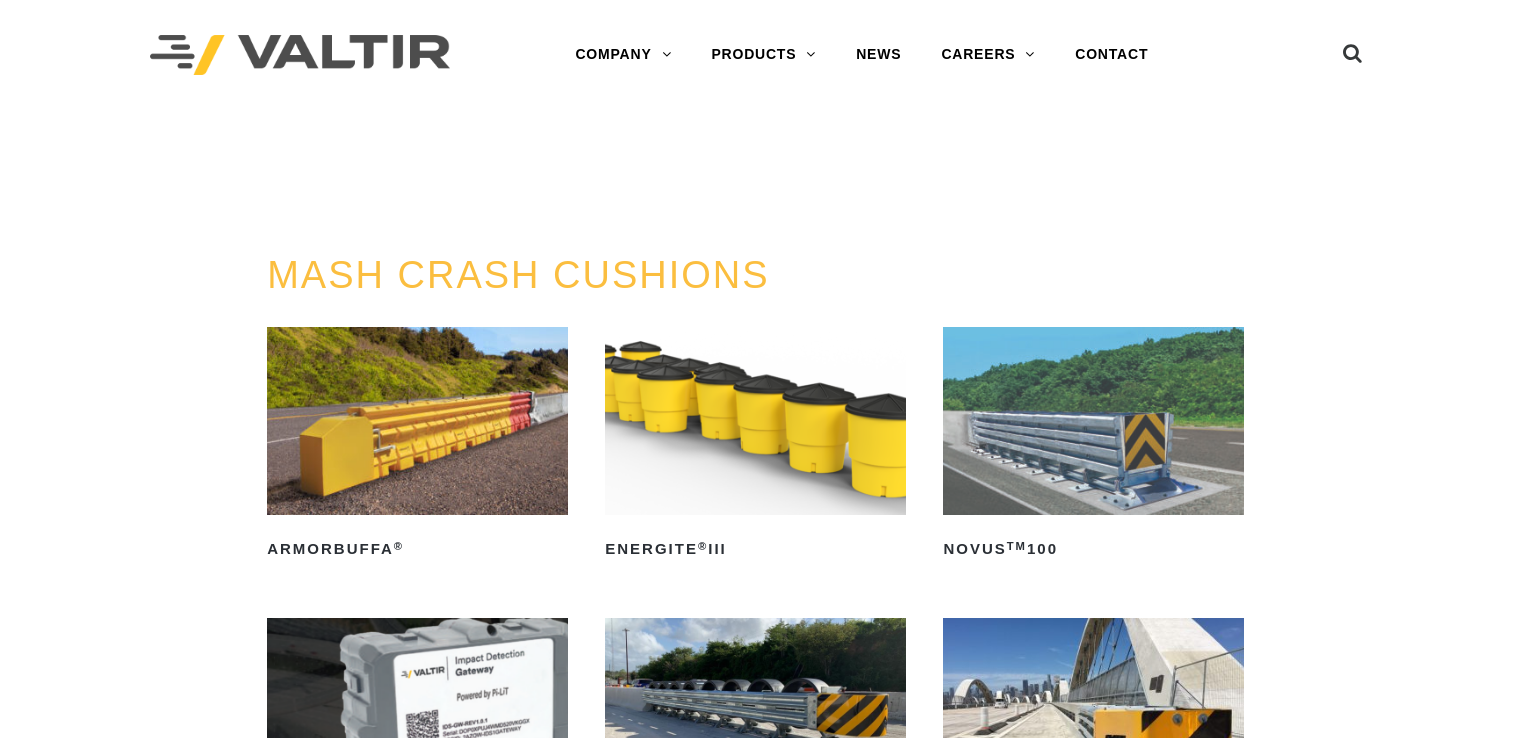 scroll, scrollTop: 0, scrollLeft: 0, axis: both 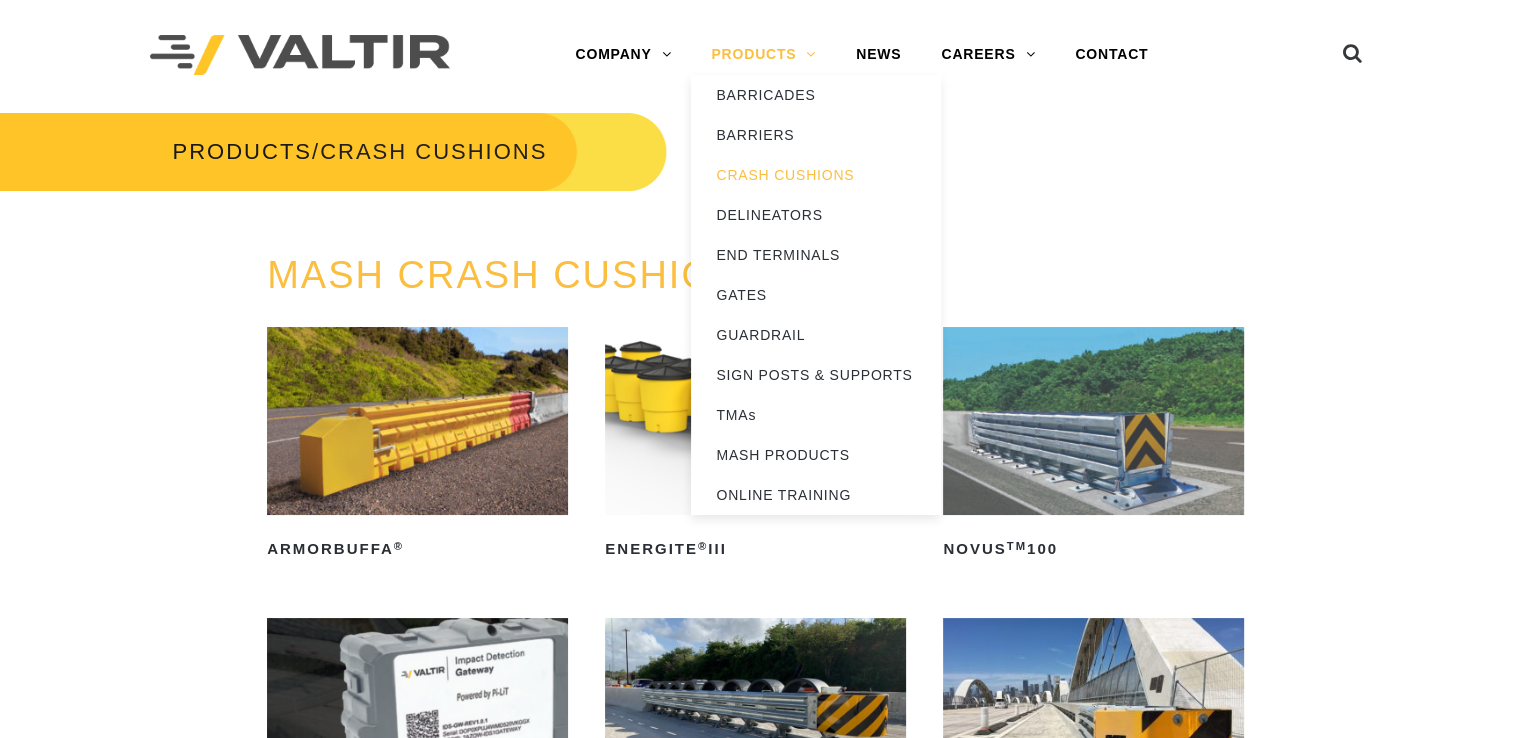click on "PRODUCTS" at bounding box center [763, 55] 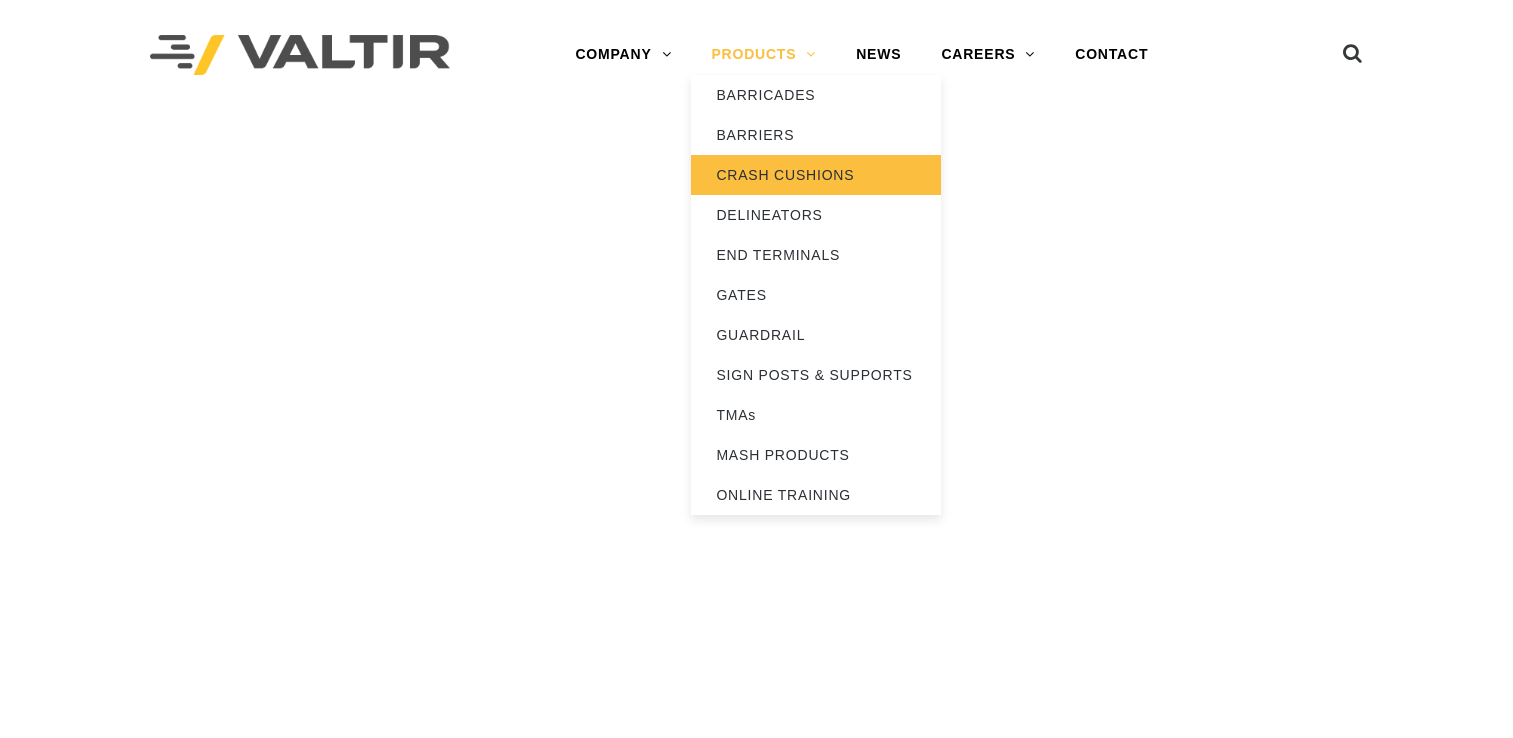 scroll, scrollTop: 0, scrollLeft: 0, axis: both 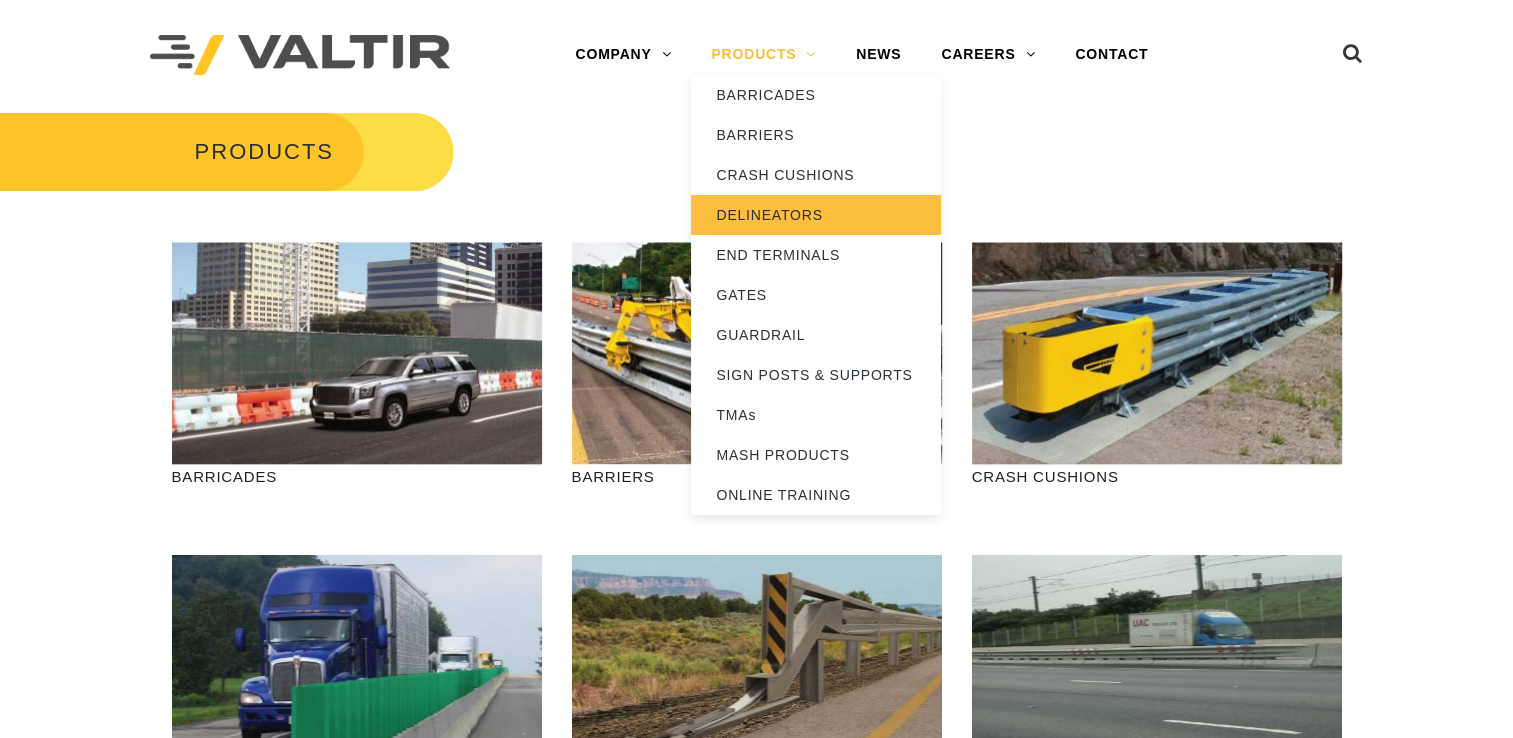 click on "DELINEATORS" at bounding box center (816, 215) 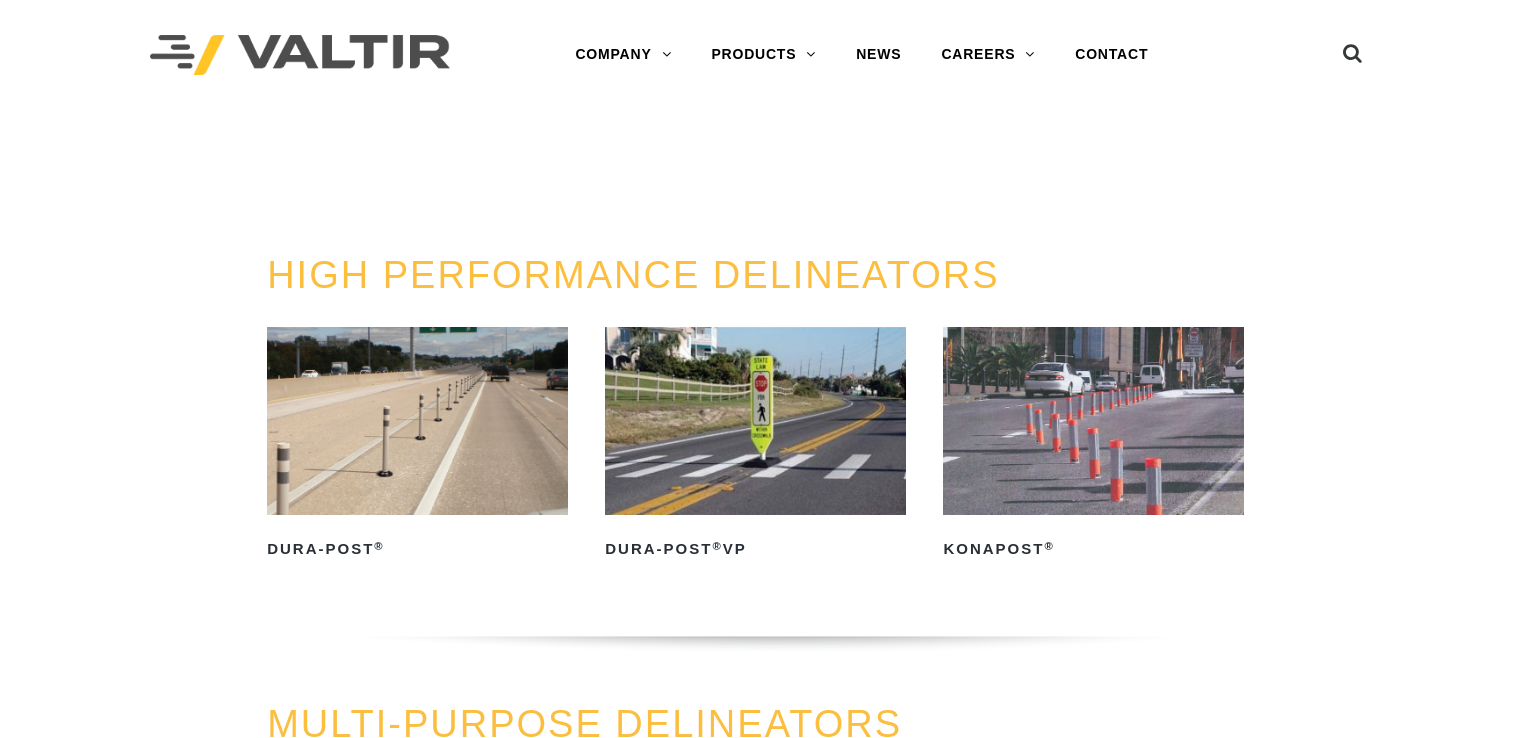 scroll, scrollTop: 0, scrollLeft: 0, axis: both 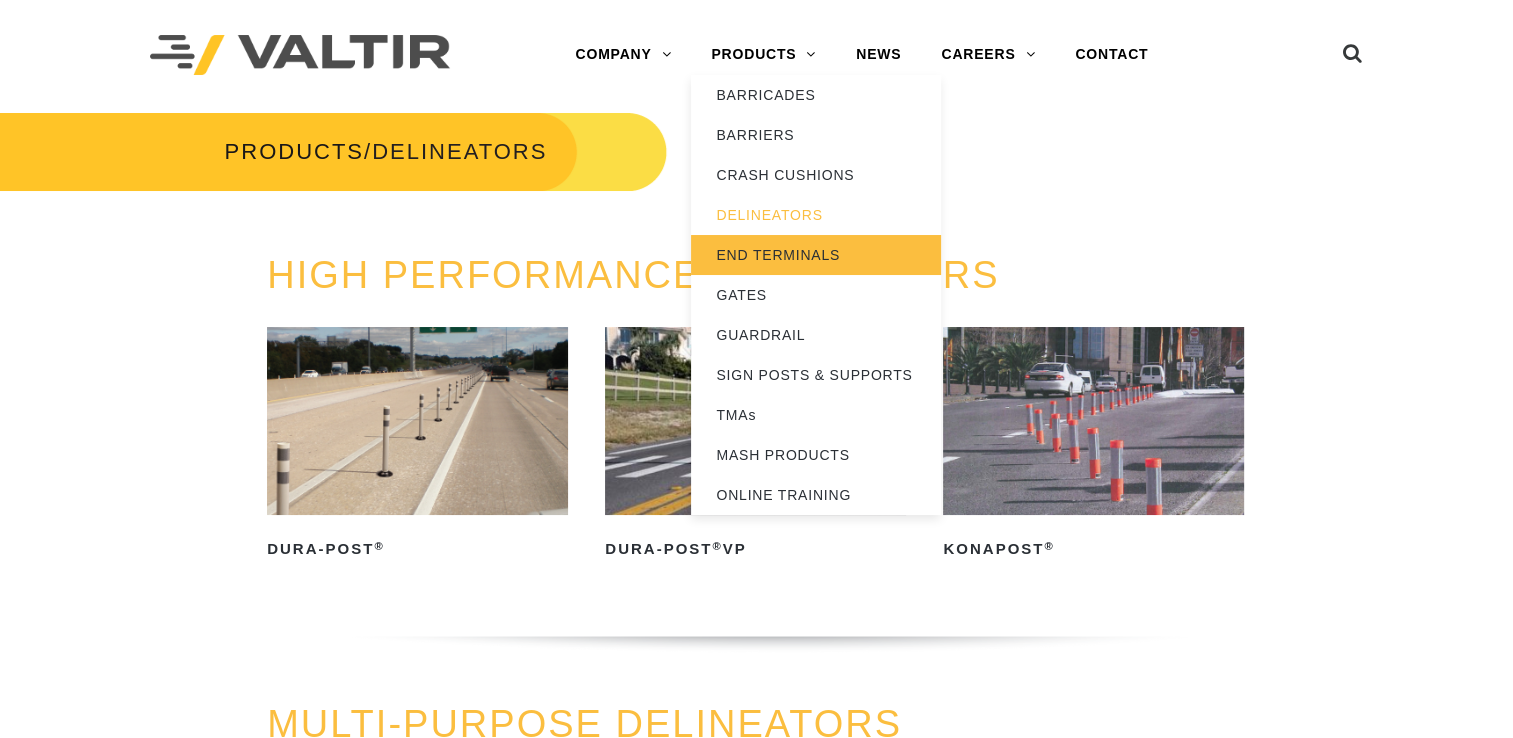 click on "END TERMINALS" at bounding box center (816, 255) 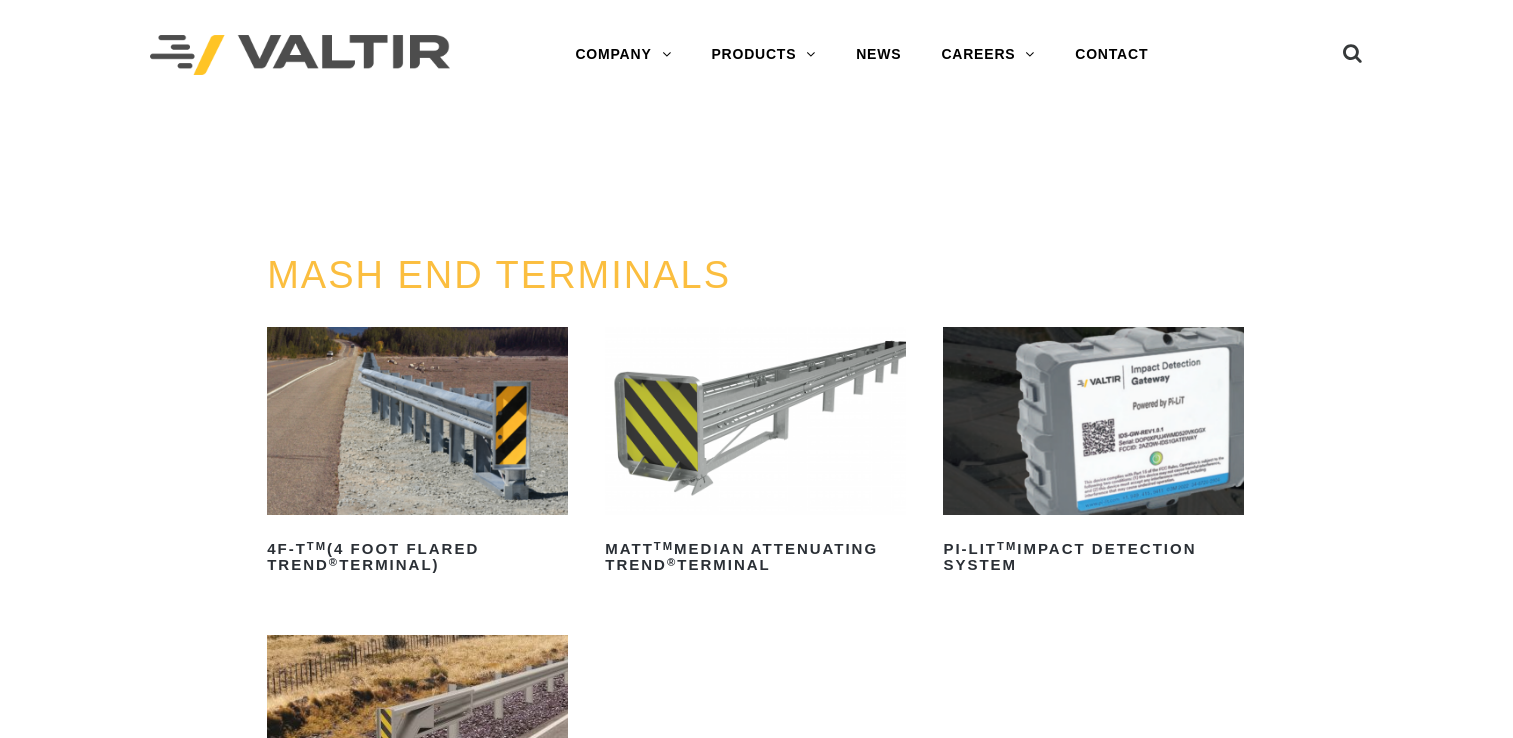 scroll, scrollTop: 0, scrollLeft: 0, axis: both 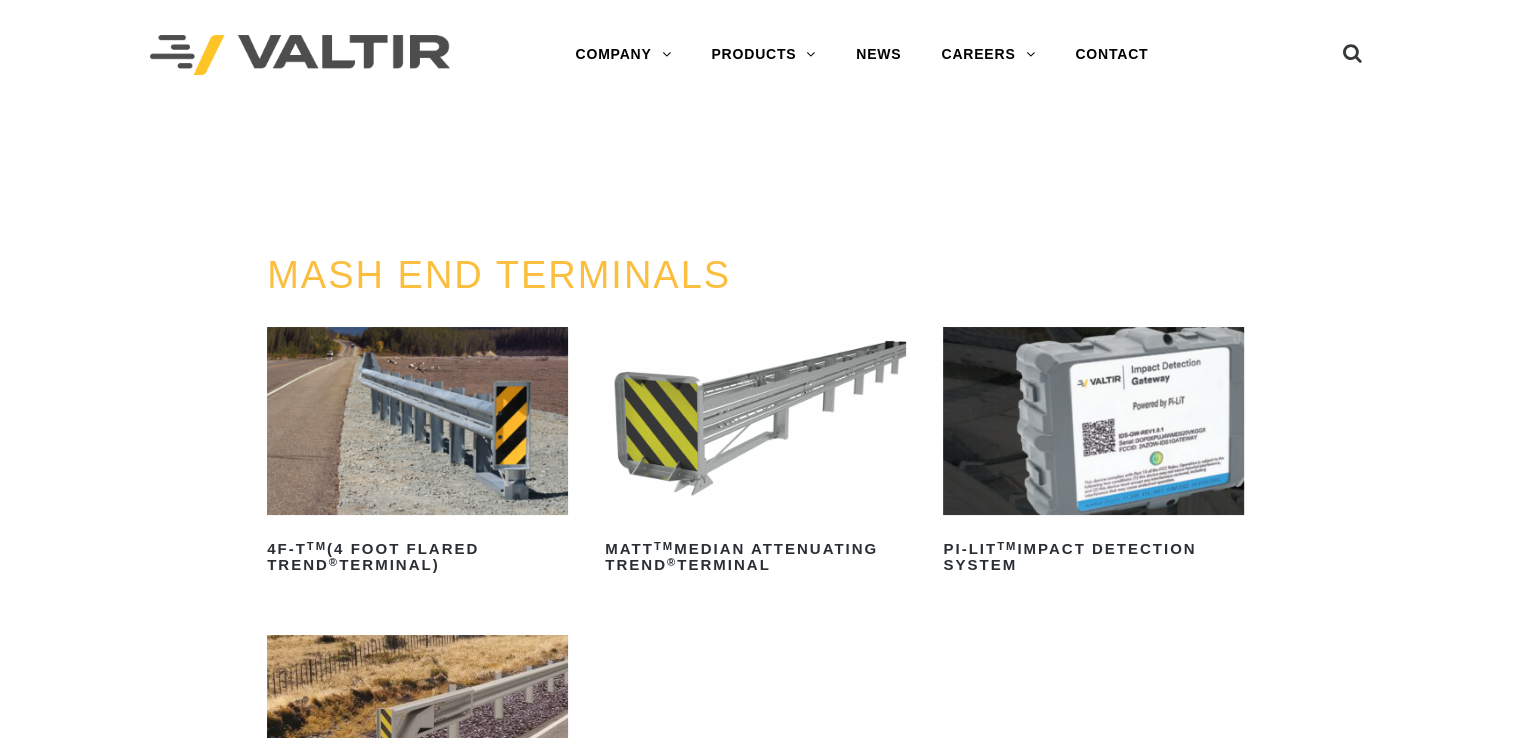 click on "MASH END TERMINALS" at bounding box center (756, 276) 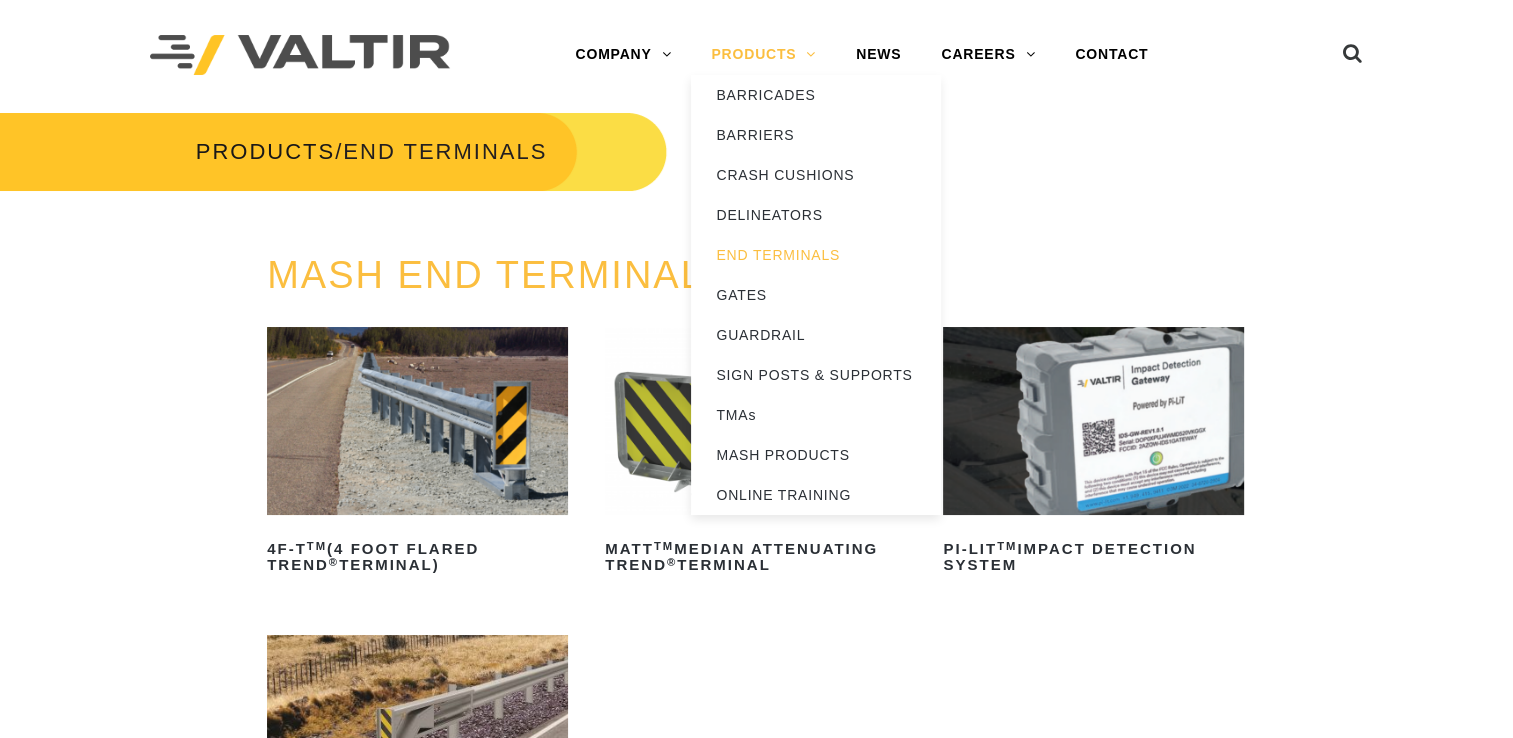 click on "PRODUCTS" at bounding box center (763, 55) 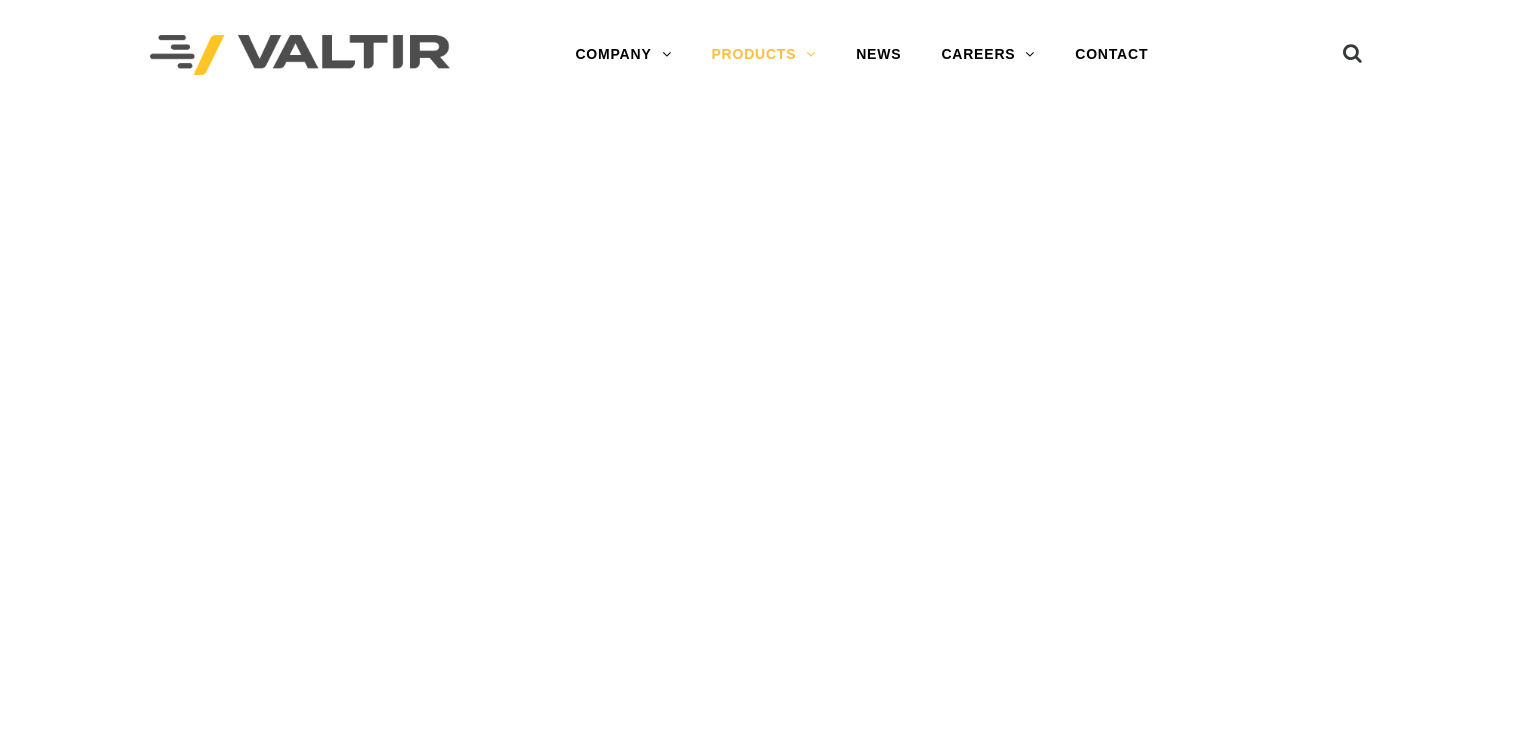 scroll, scrollTop: 0, scrollLeft: 0, axis: both 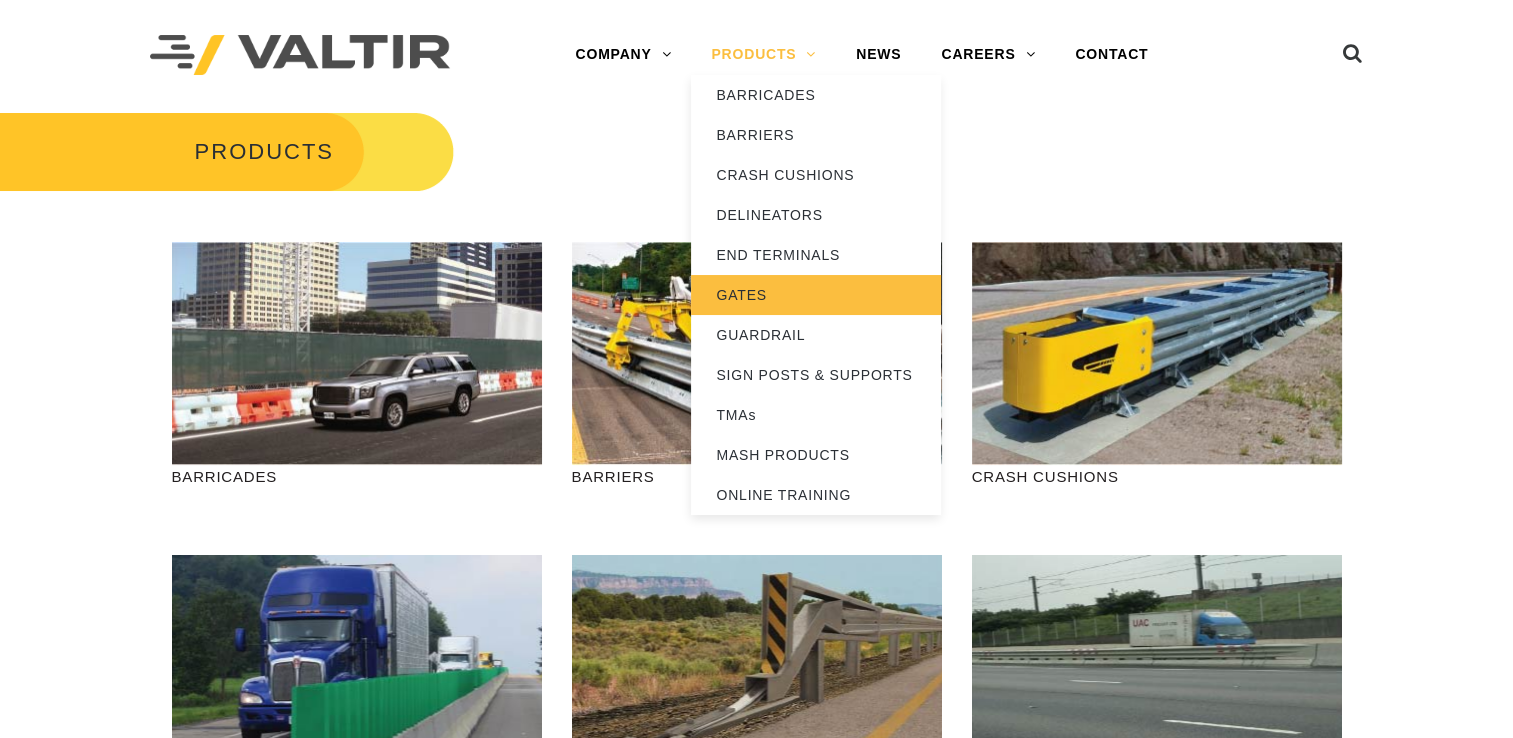 click on "GATES" at bounding box center [816, 295] 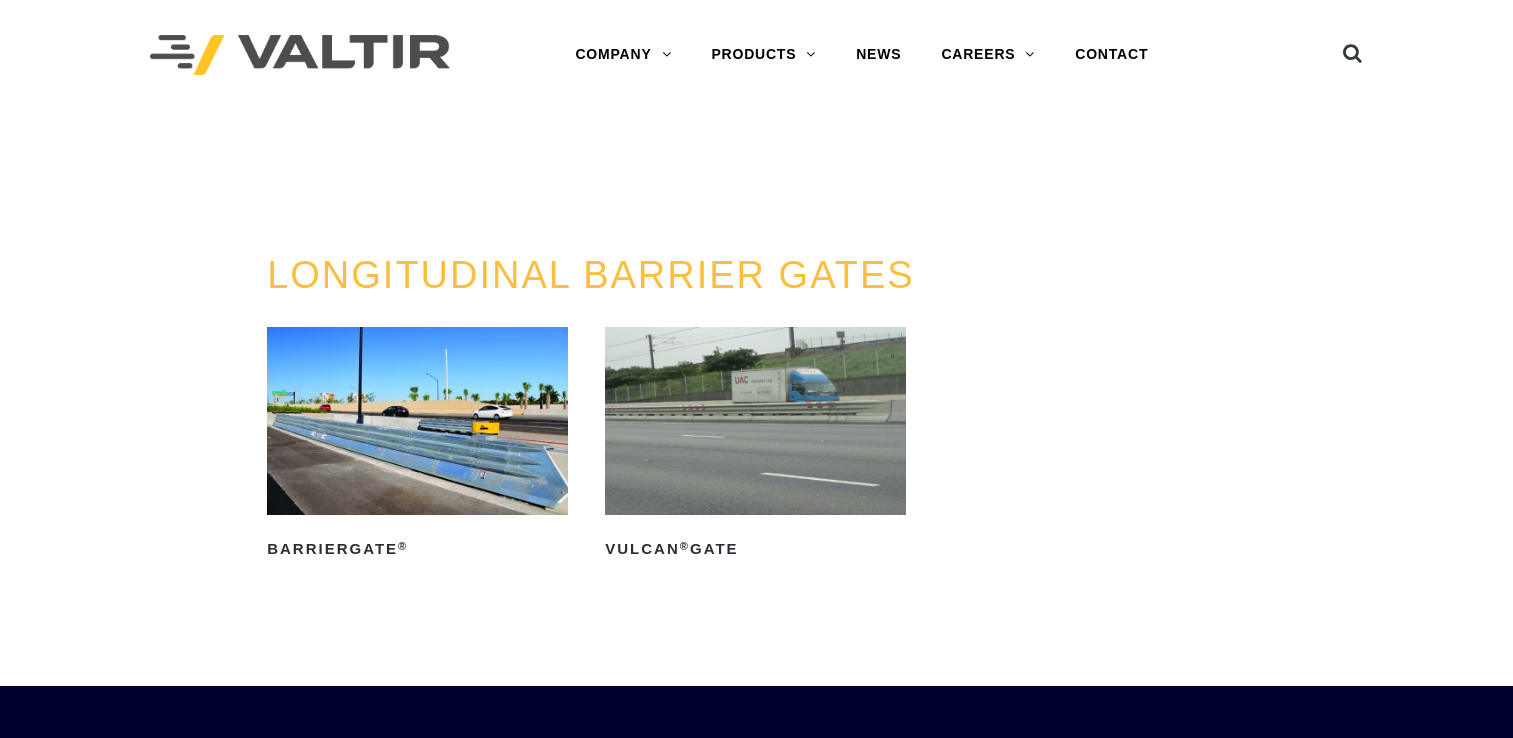 scroll, scrollTop: 0, scrollLeft: 0, axis: both 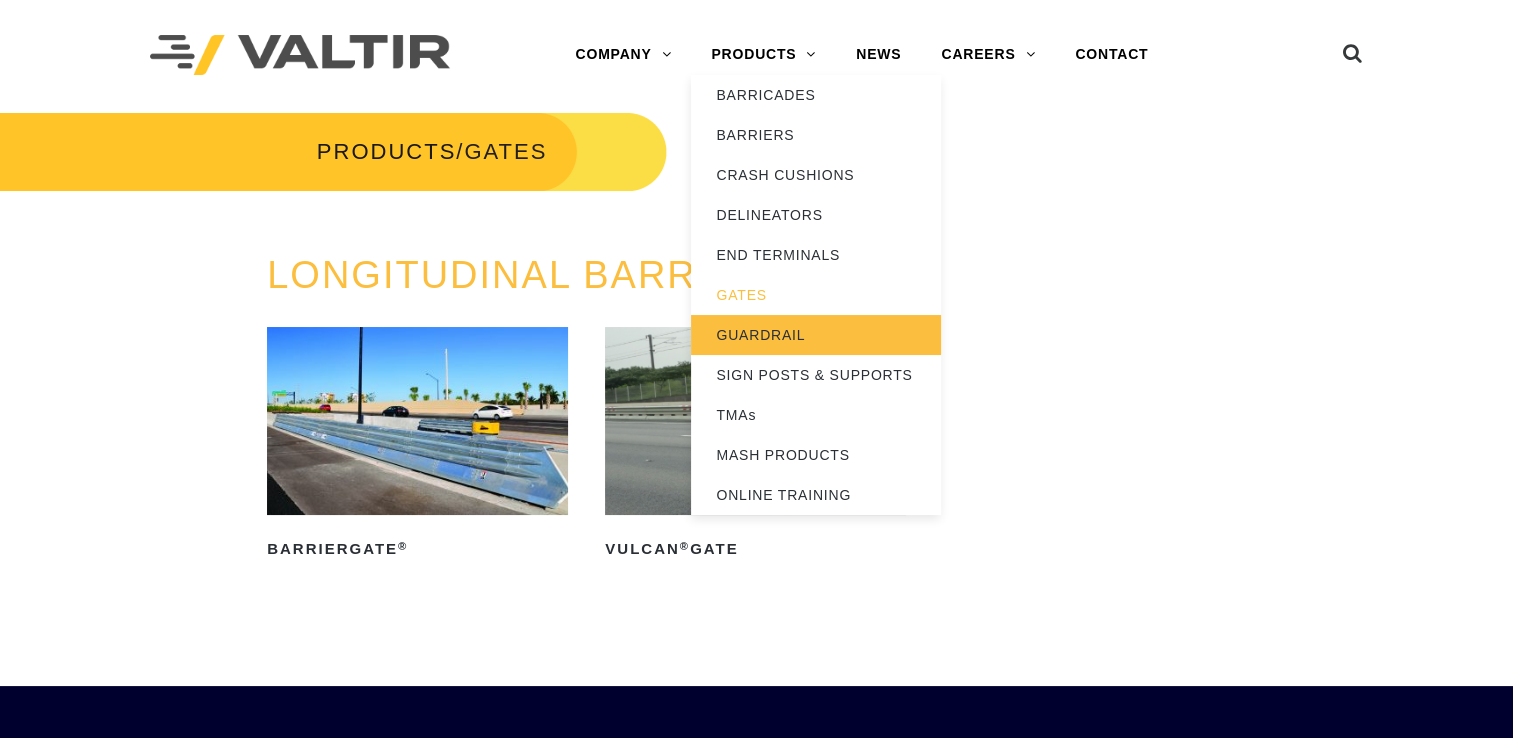click on "GUARDRAIL" at bounding box center (816, 335) 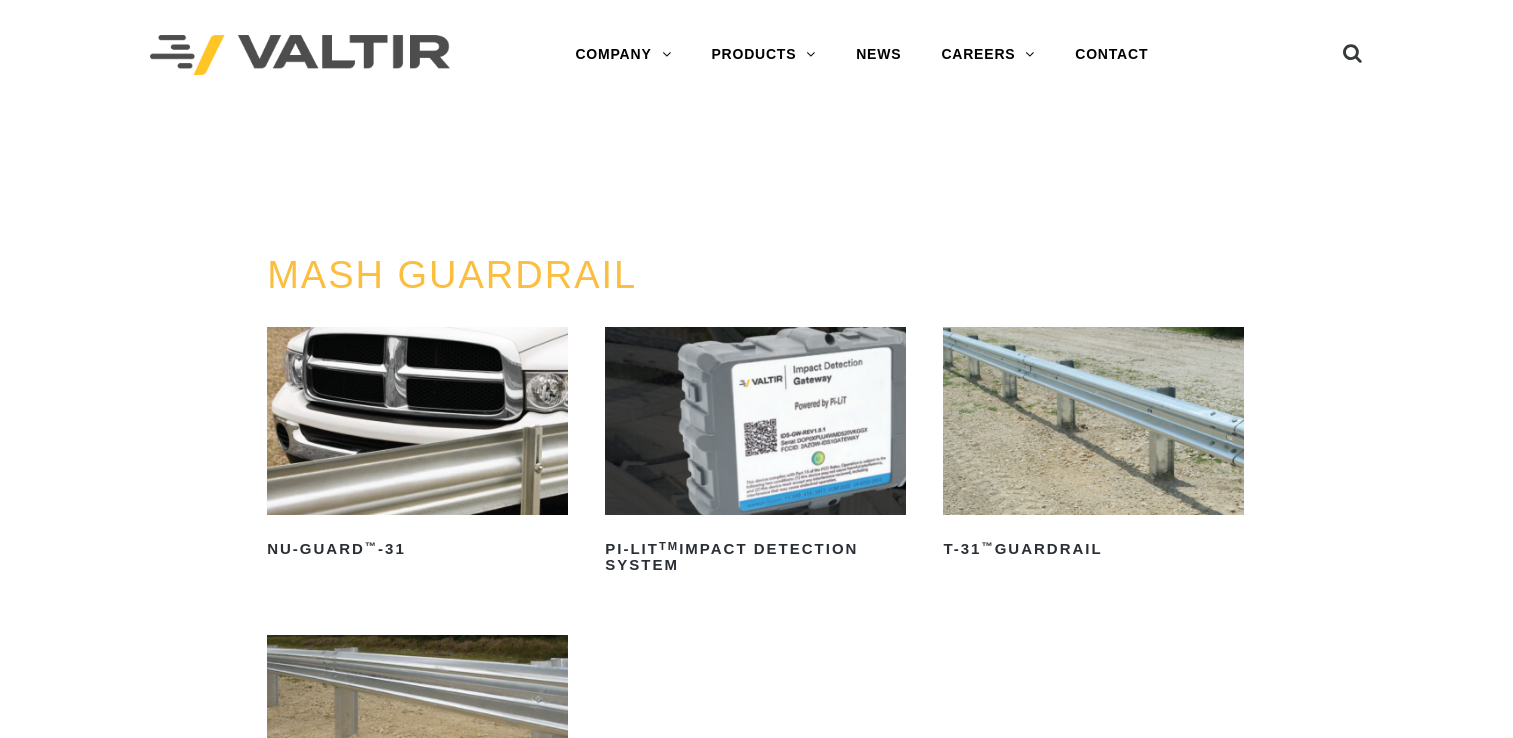 scroll, scrollTop: 0, scrollLeft: 0, axis: both 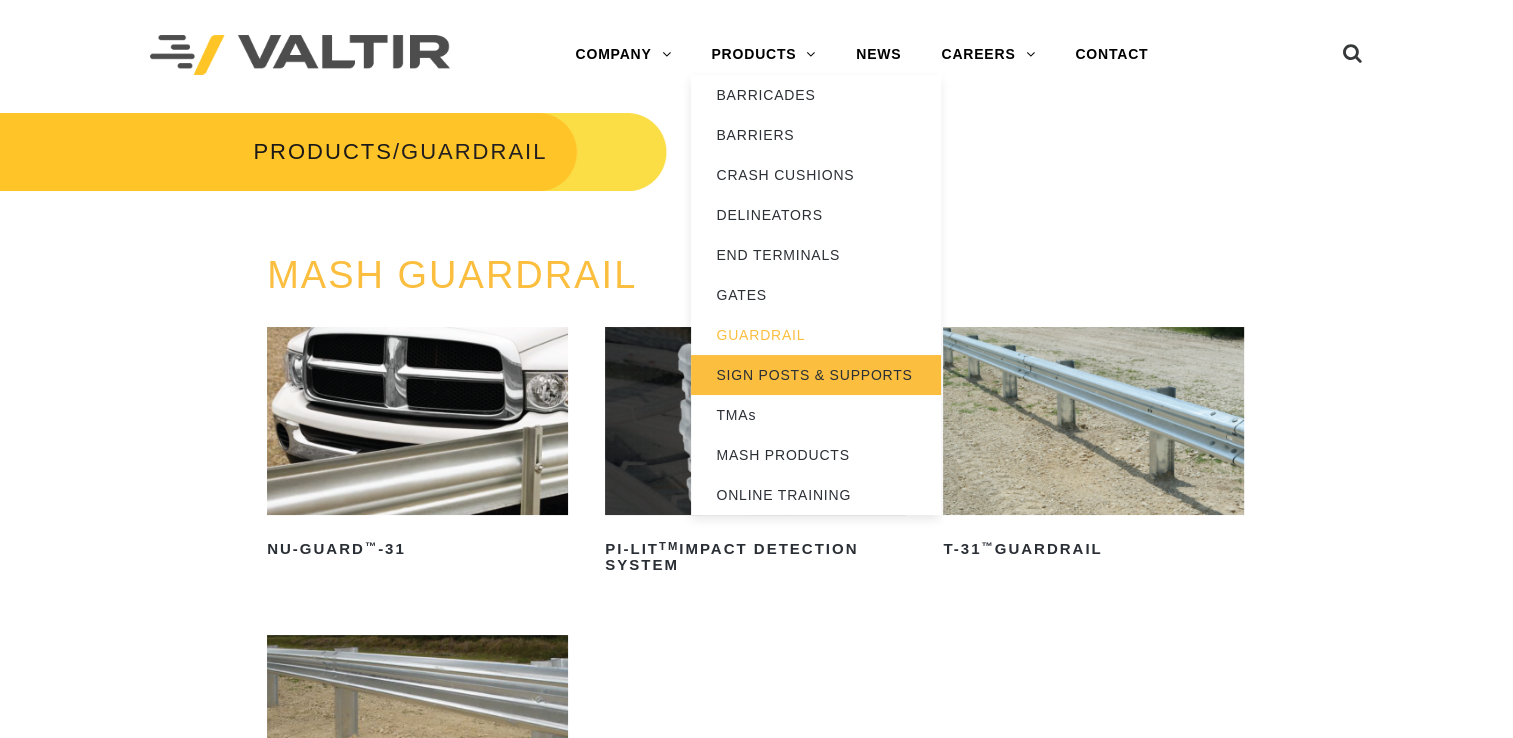 click on "SIGN POSTS & SUPPORTS" at bounding box center [816, 375] 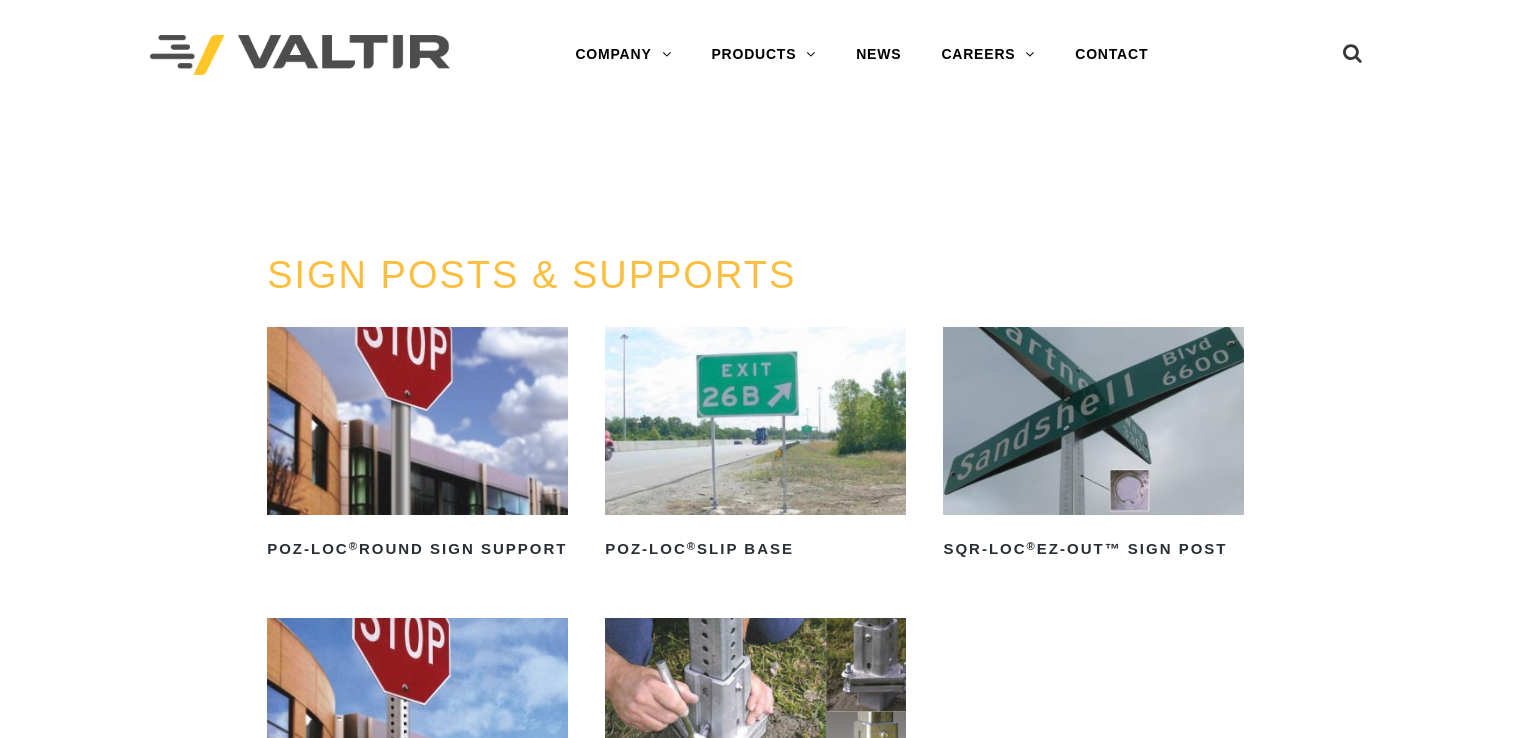 scroll, scrollTop: 0, scrollLeft: 0, axis: both 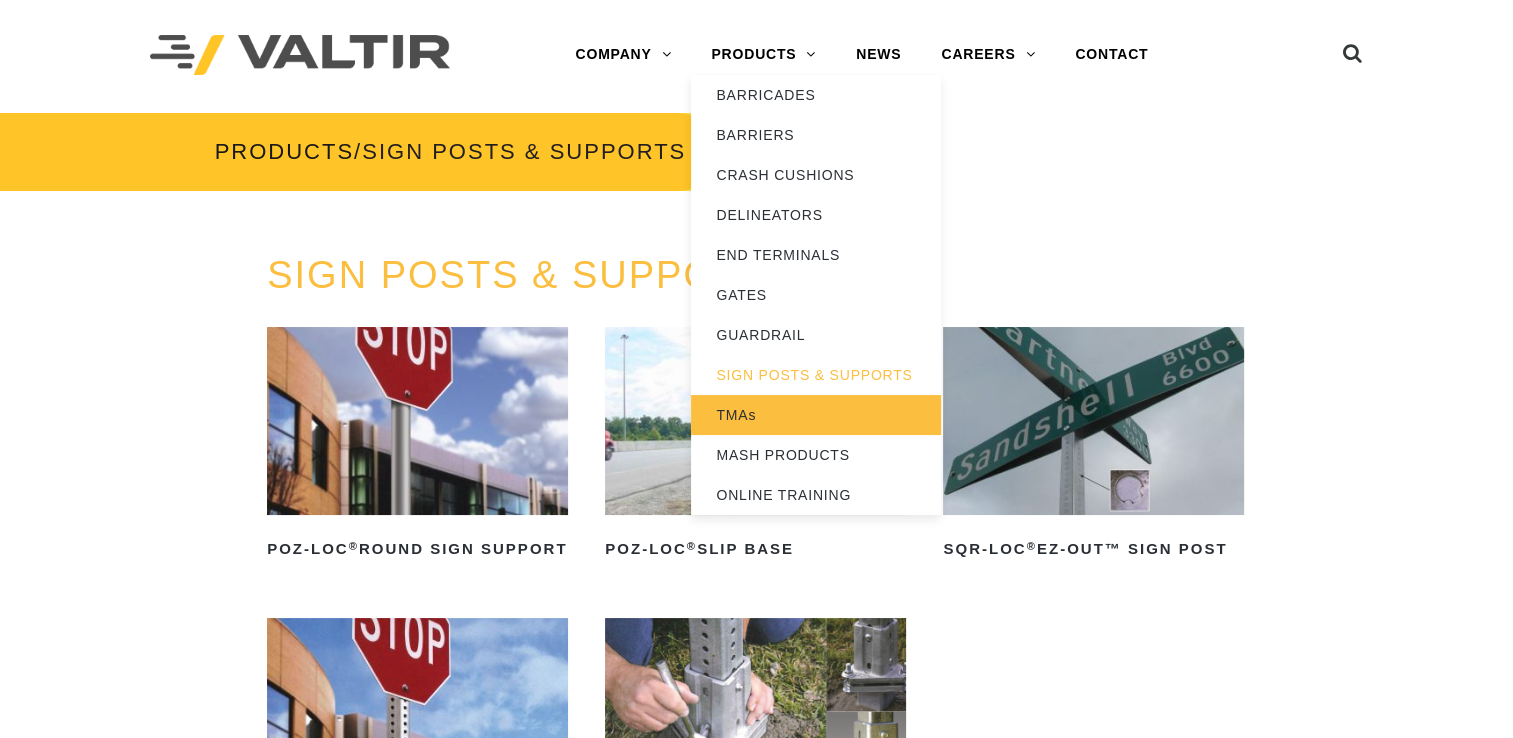 click on "TMAs" at bounding box center [816, 415] 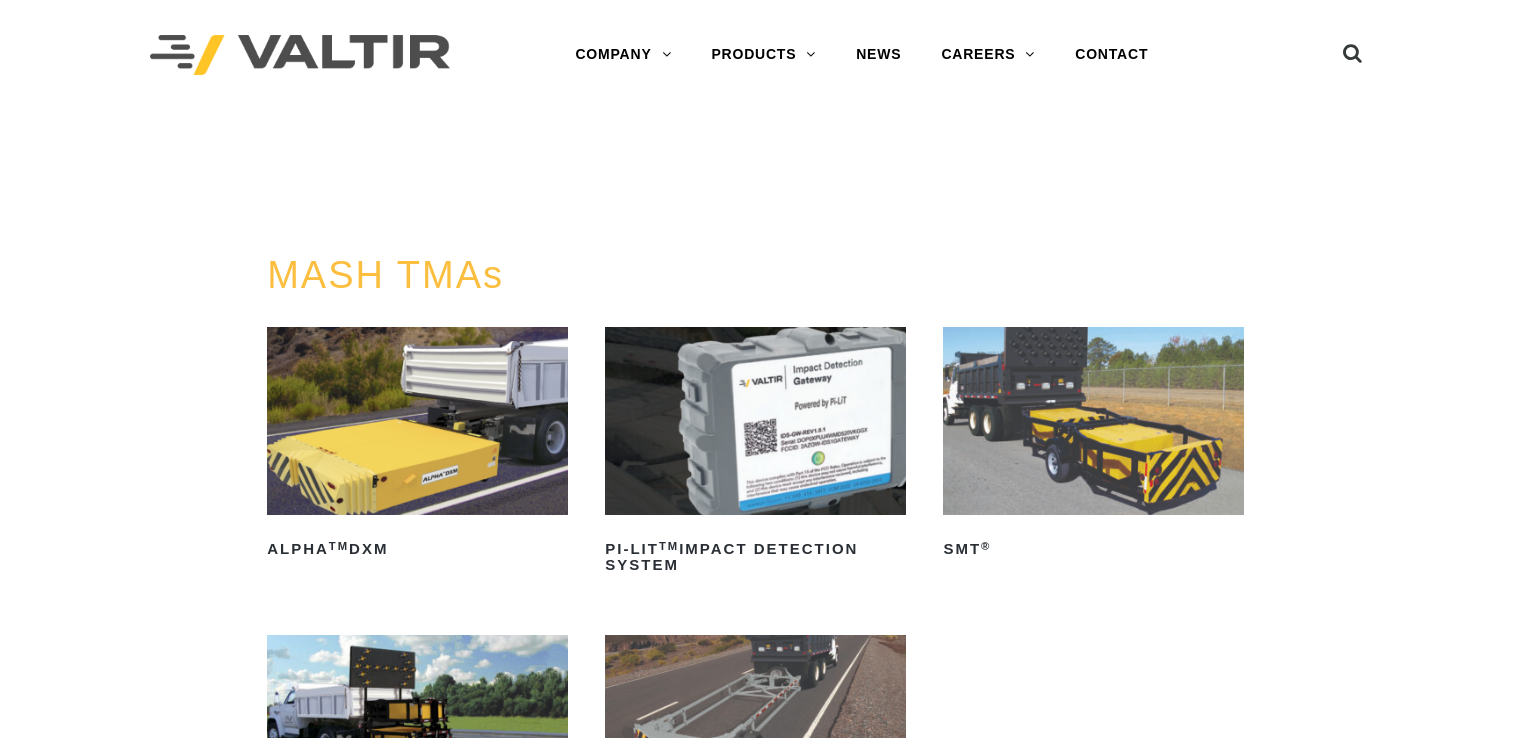 scroll, scrollTop: 0, scrollLeft: 0, axis: both 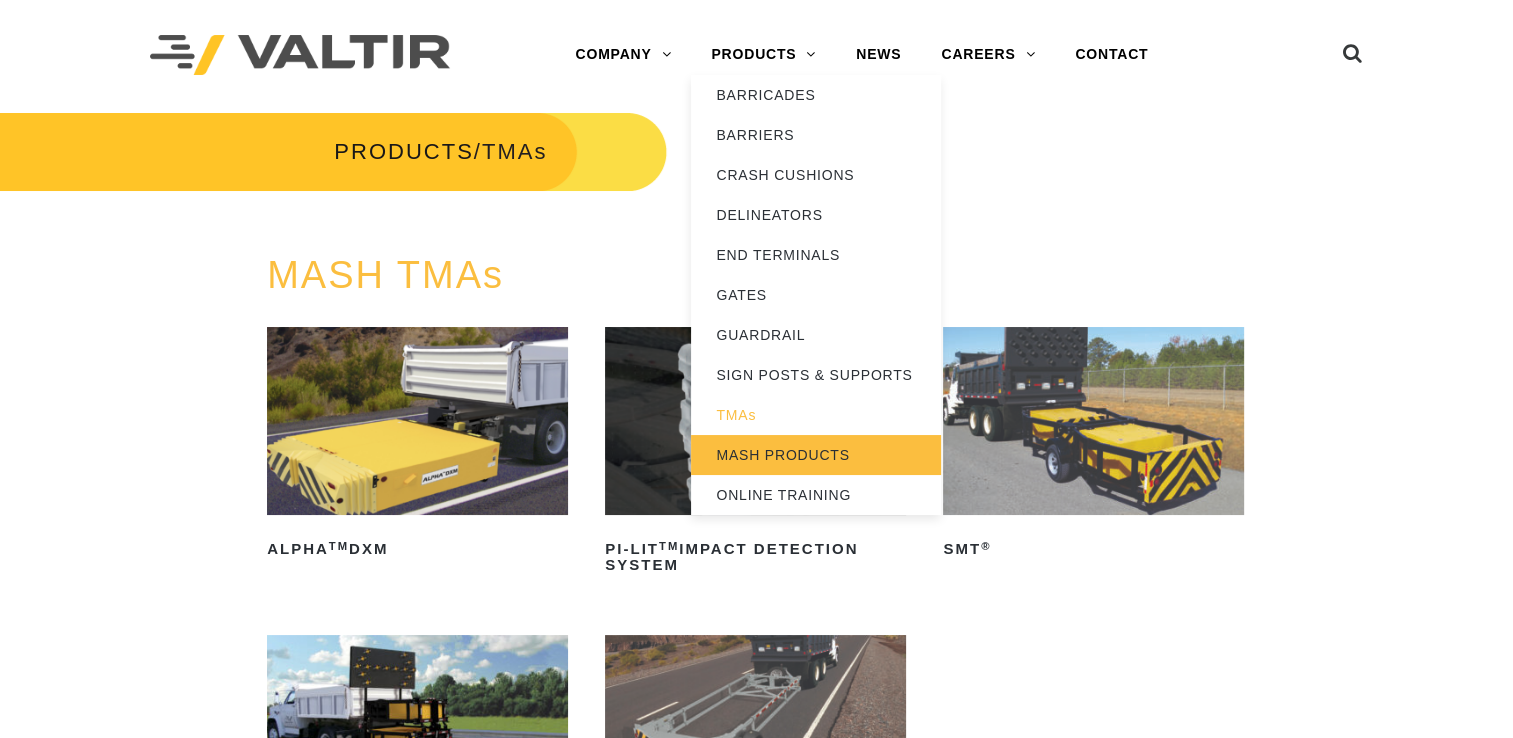 click on "MASH PRODUCTS" at bounding box center [816, 455] 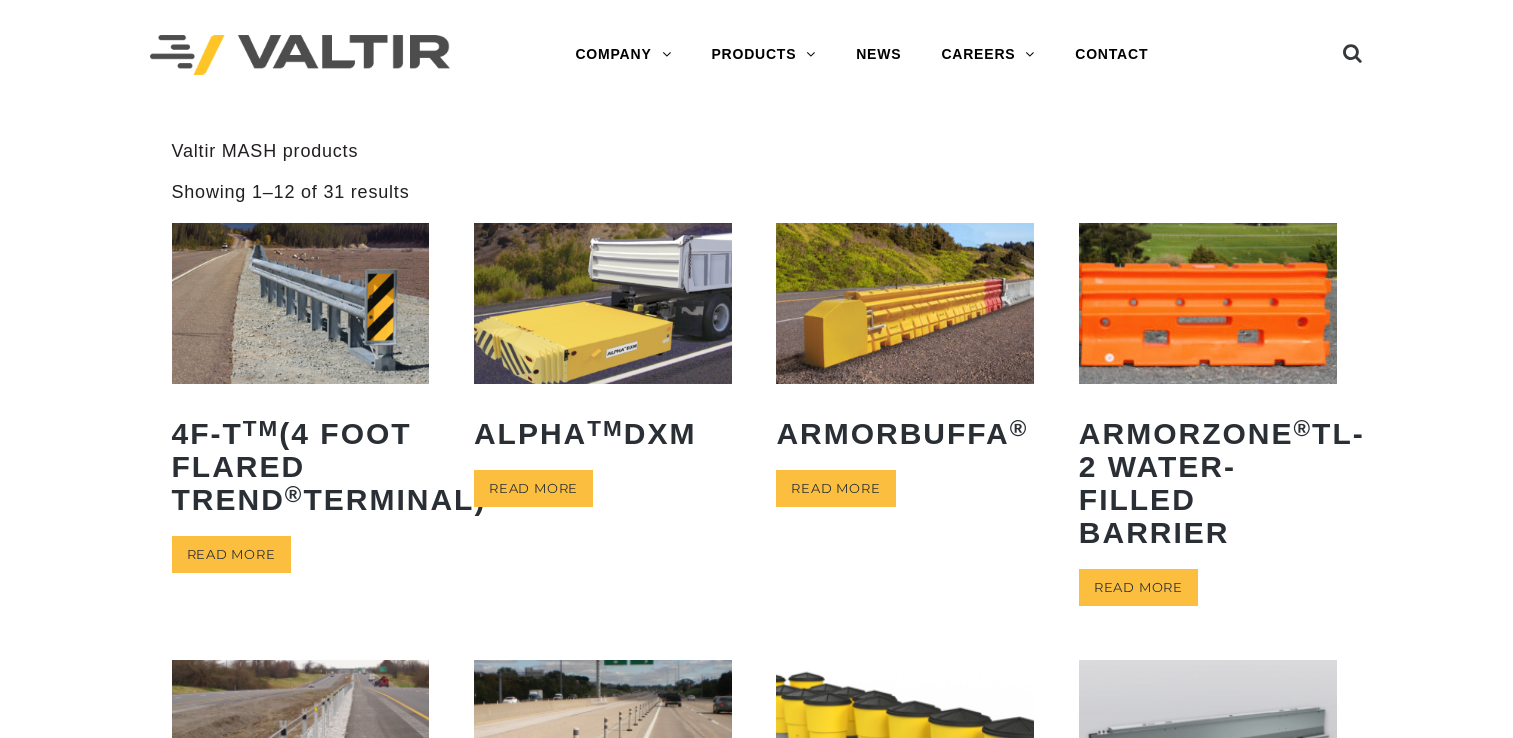 scroll, scrollTop: 0, scrollLeft: 0, axis: both 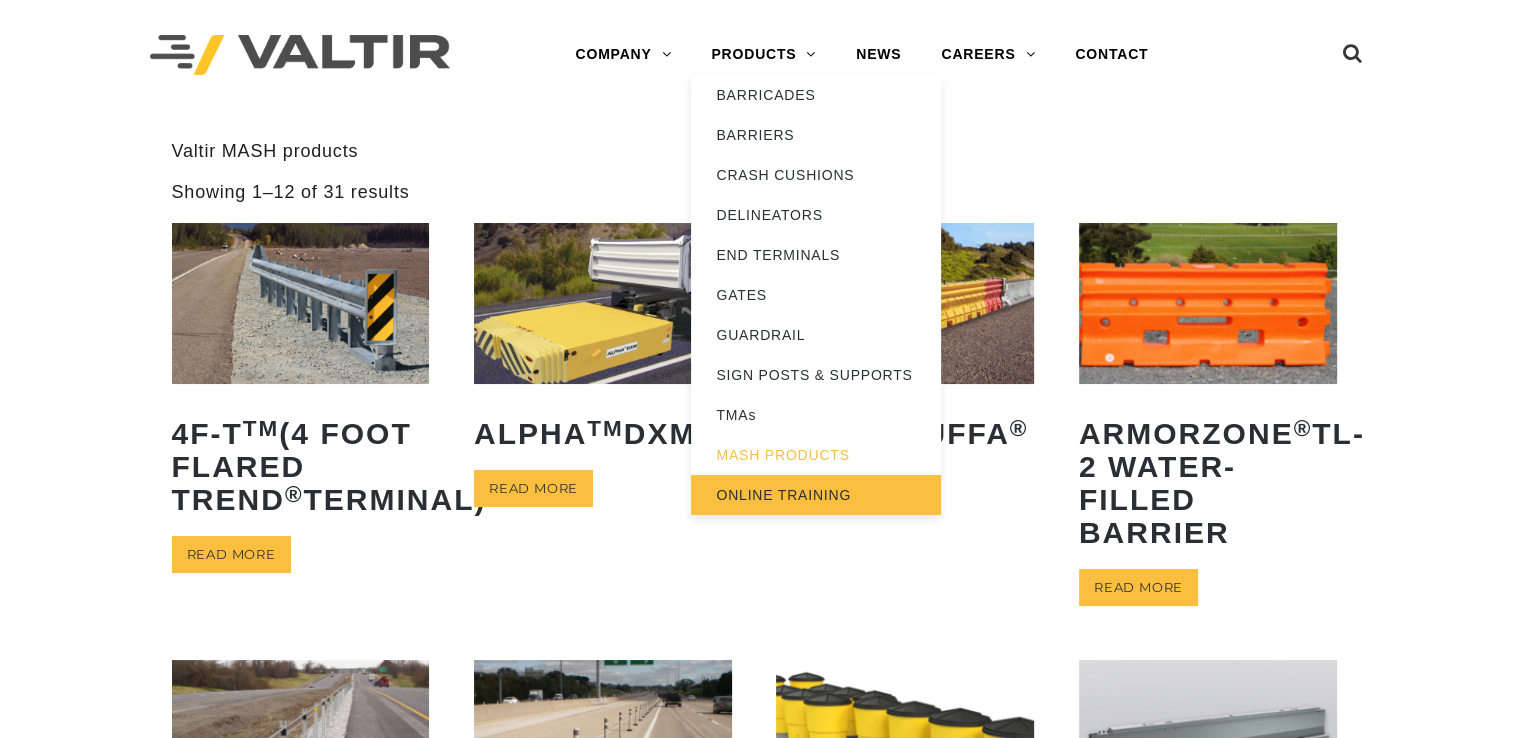 click on "ONLINE TRAINING" at bounding box center [816, 495] 